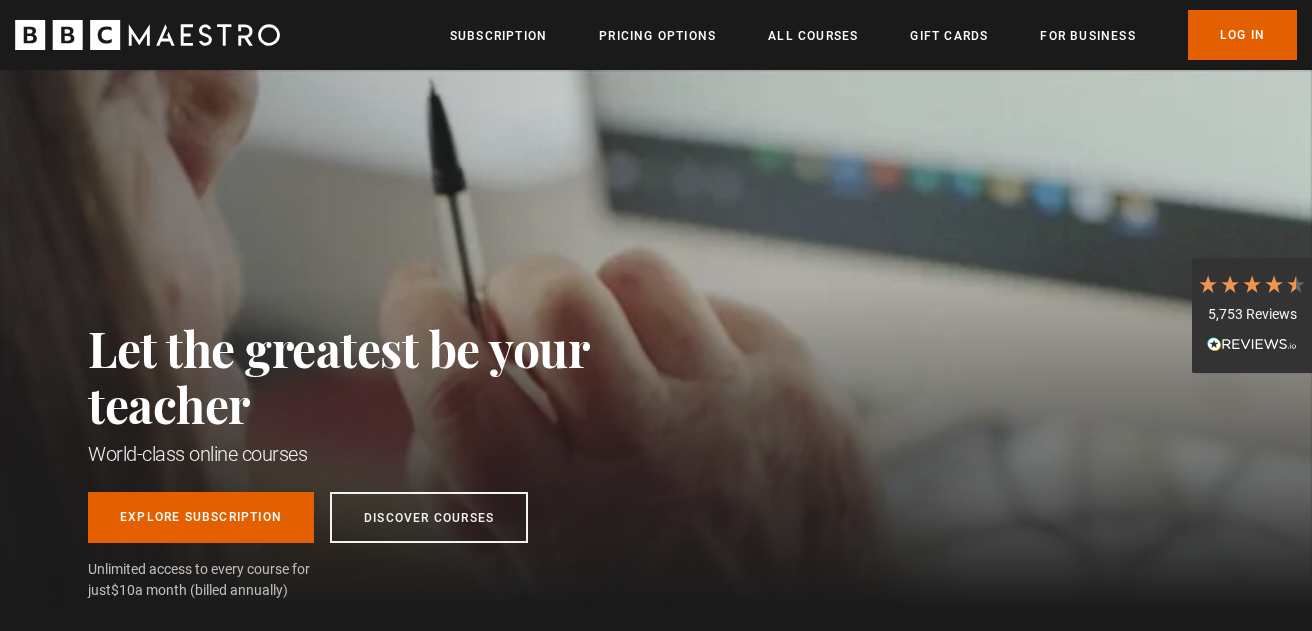 scroll, scrollTop: 0, scrollLeft: 0, axis: both 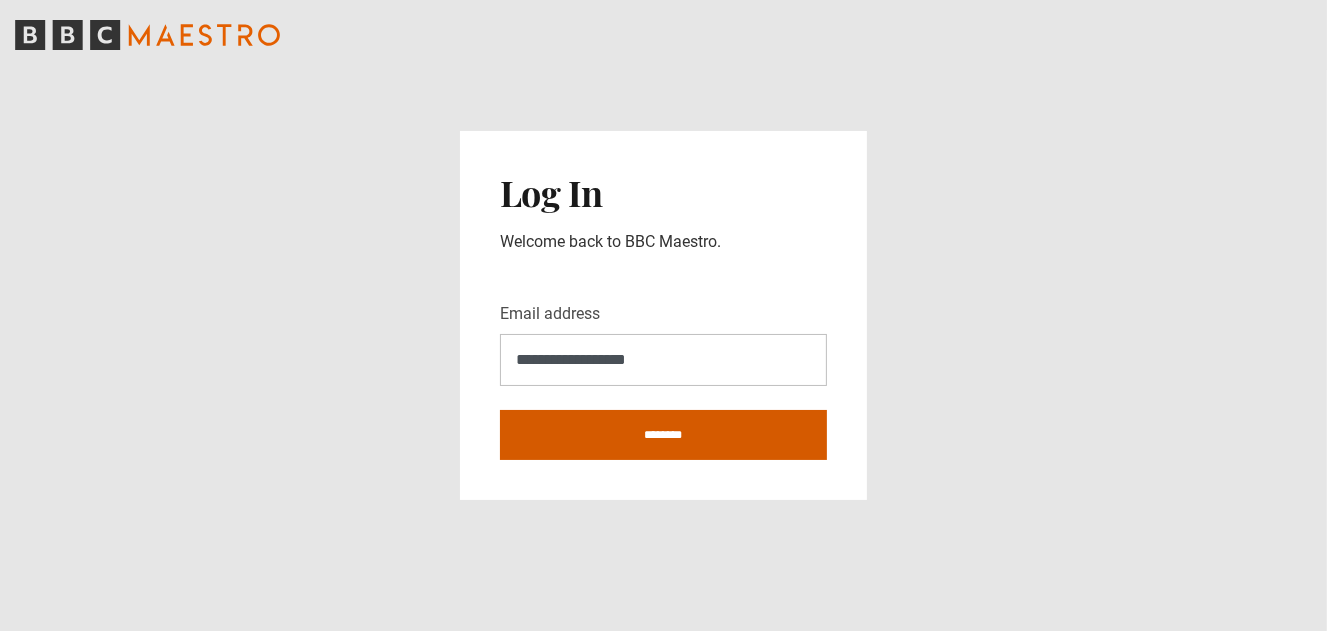 type on "**********" 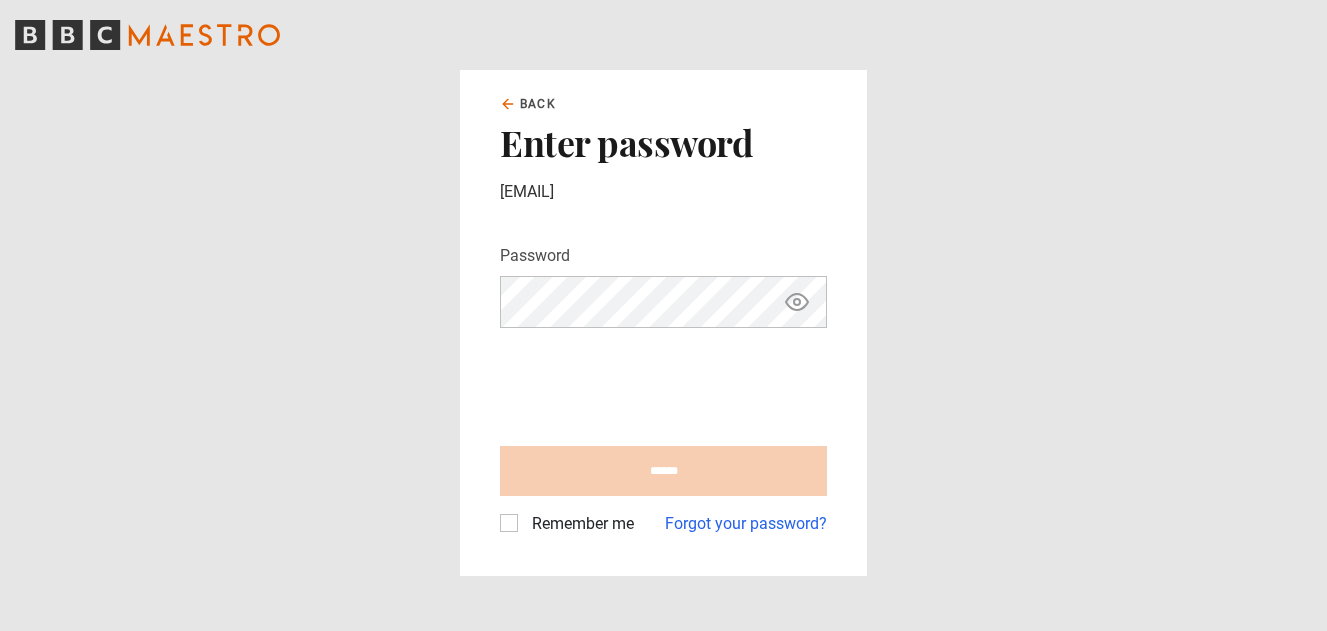 scroll, scrollTop: 0, scrollLeft: 0, axis: both 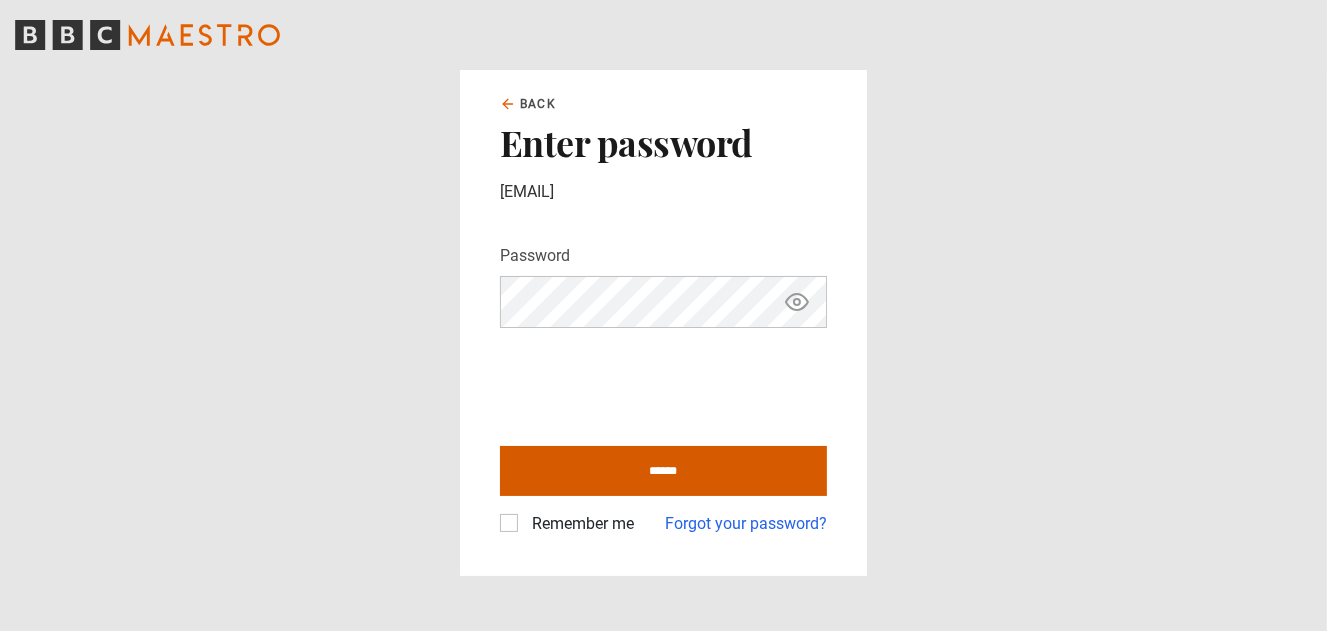 click on "******" at bounding box center [663, 471] 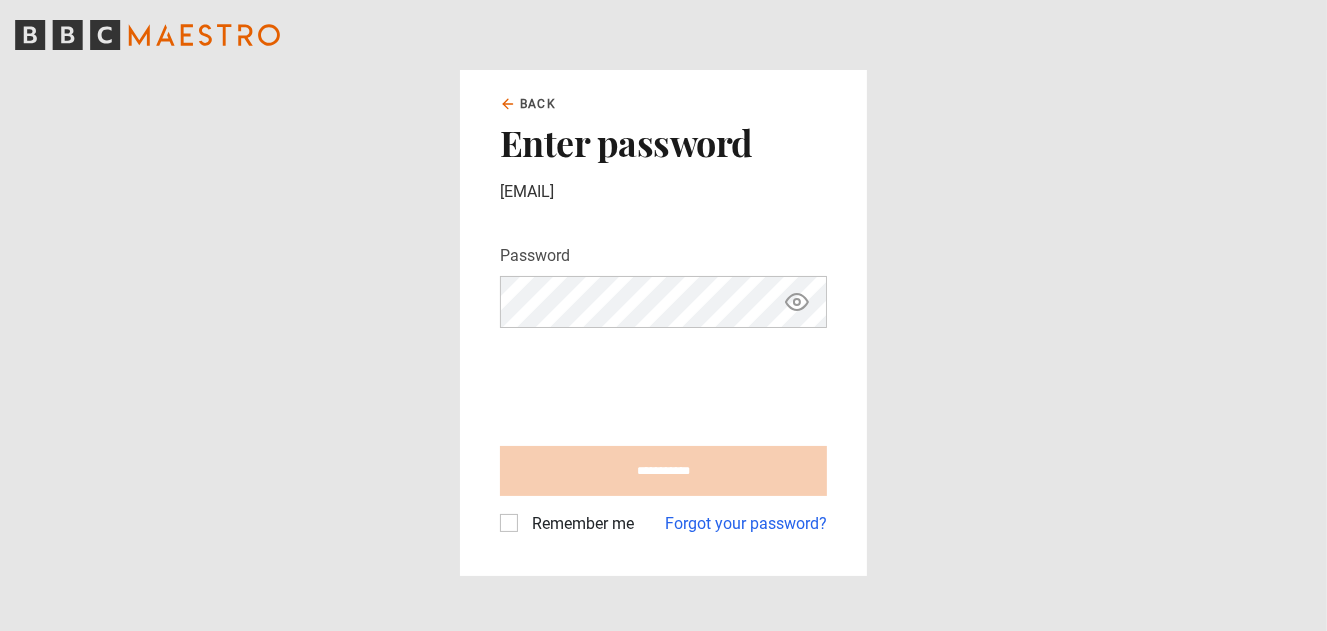 type on "**********" 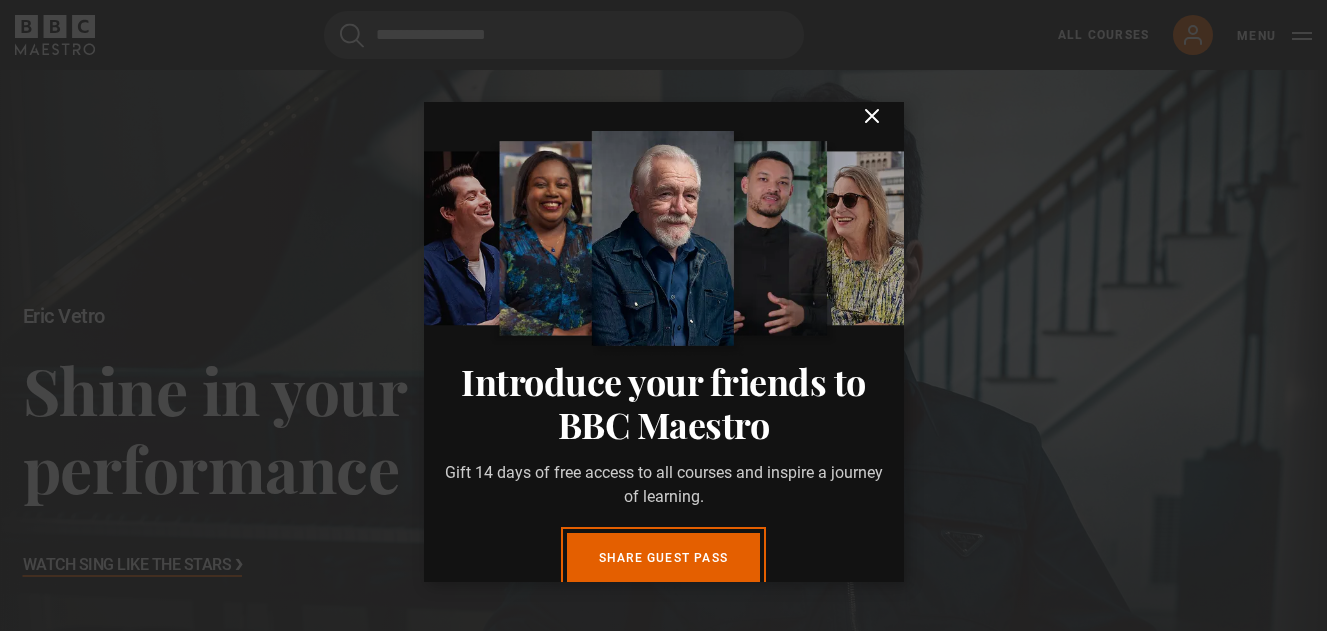scroll, scrollTop: 0, scrollLeft: 0, axis: both 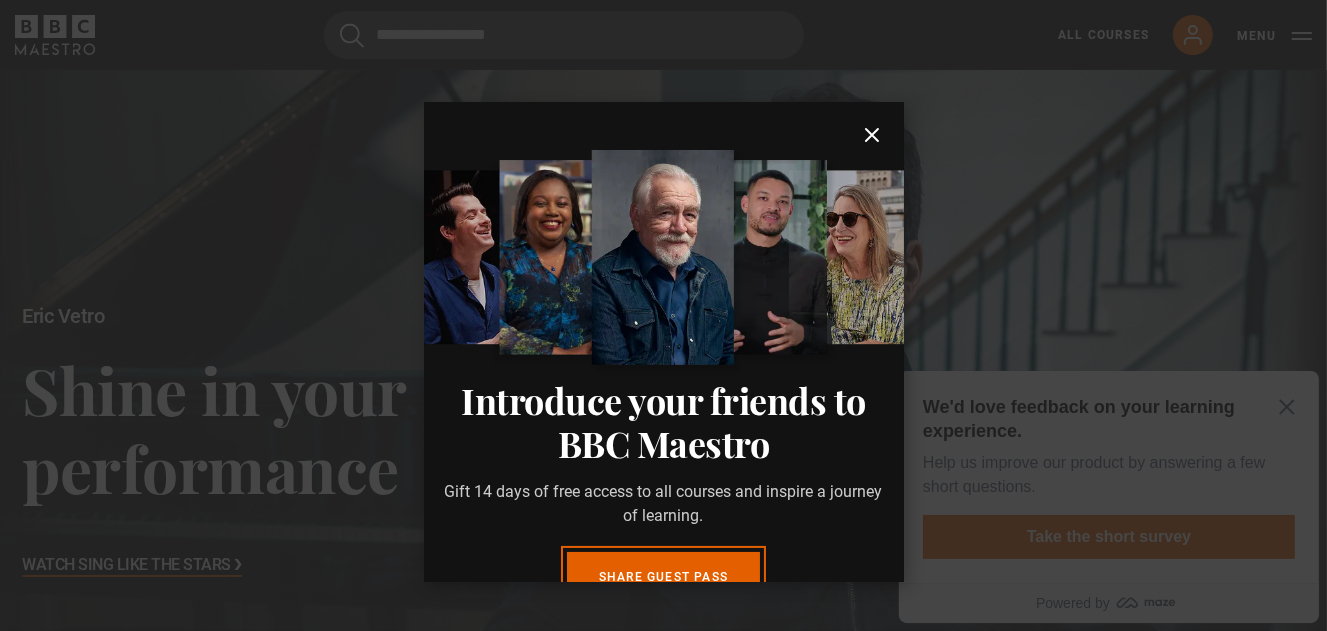 click 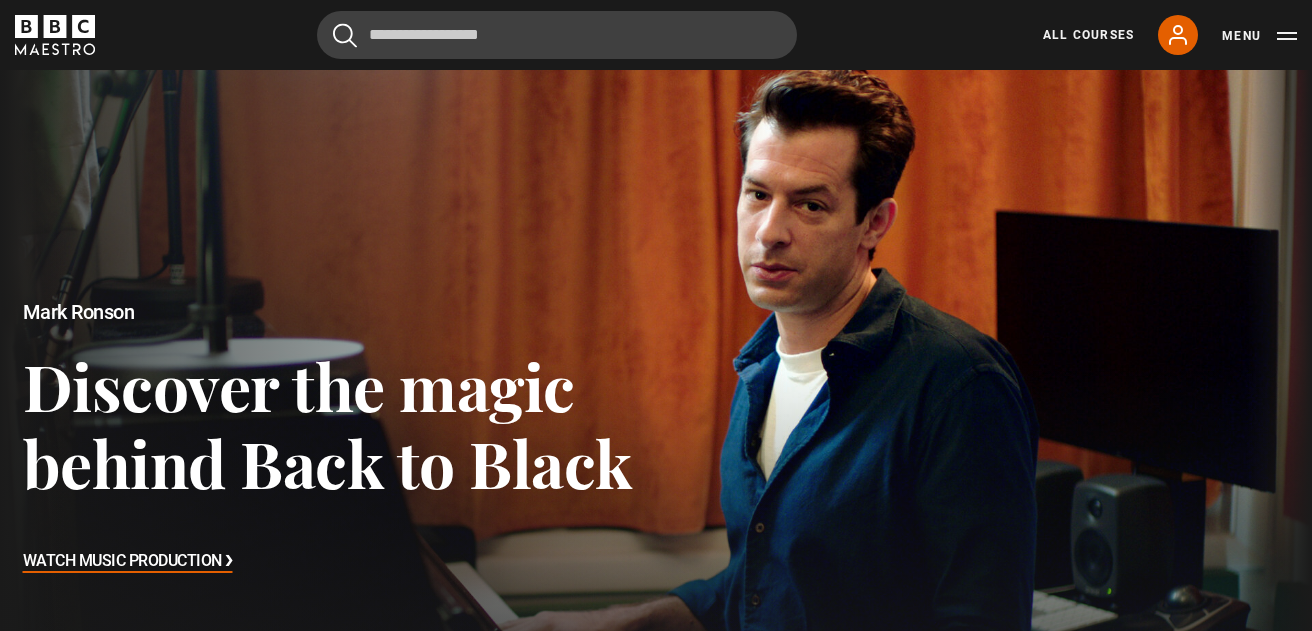 click at bounding box center [656, 439] 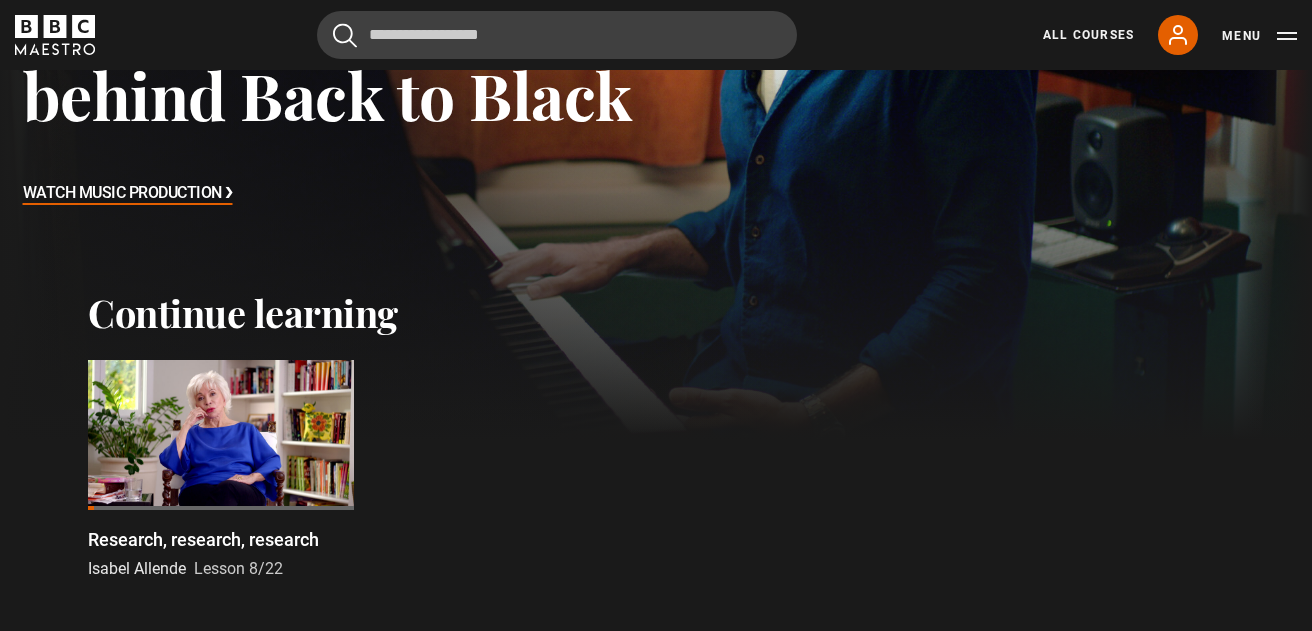 scroll, scrollTop: 400, scrollLeft: 0, axis: vertical 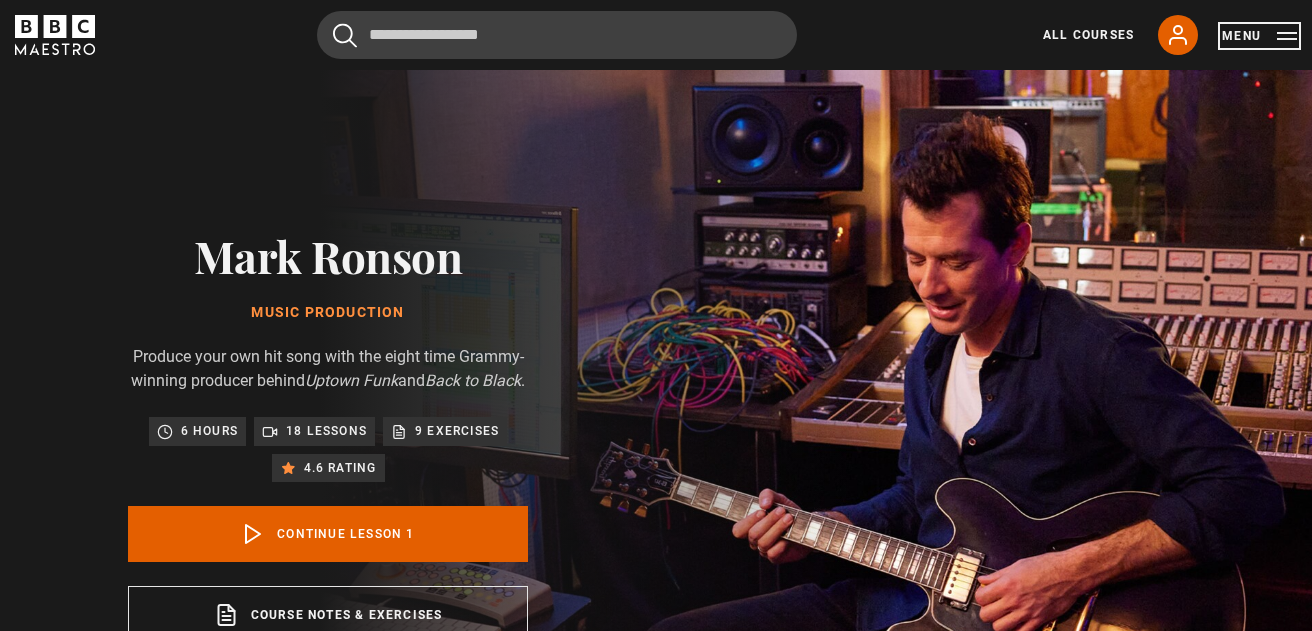 click on "Menu" at bounding box center [1259, 36] 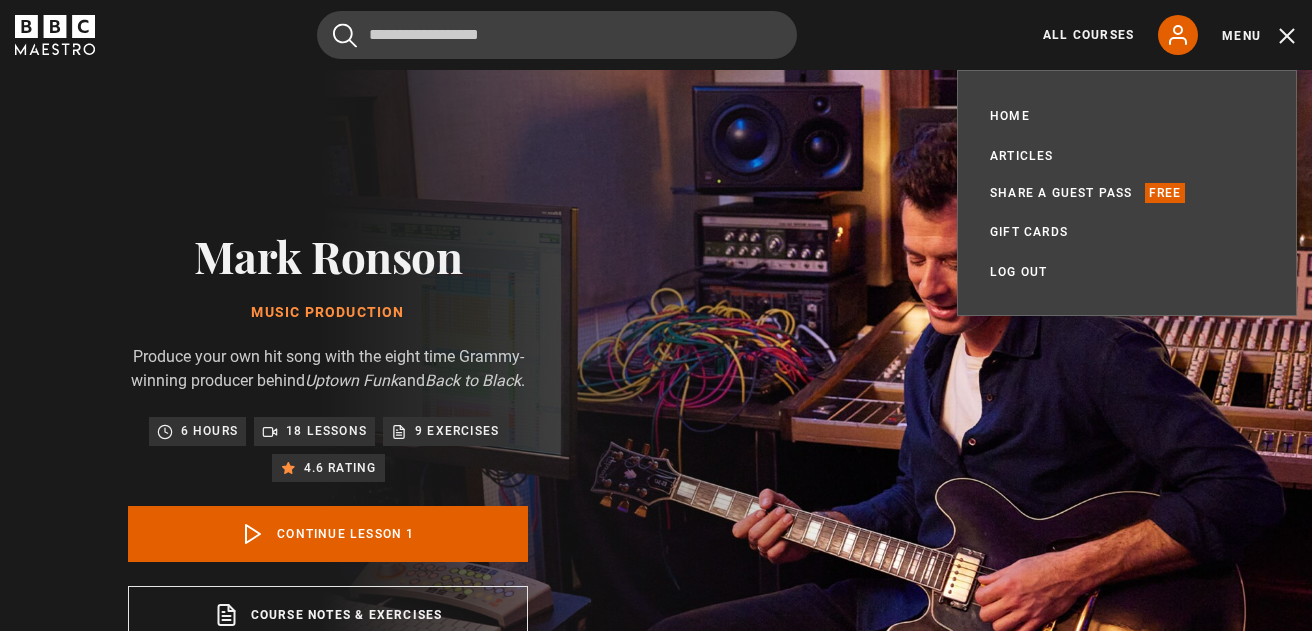 click on "Mark Ronson
Music Production
Produce your own hit song with the eight time Grammy-winning producer behind  Uptown Funk  and  Back to Black .
6 hours
18 lessons
9
exercises
4.6 rating
Continue lesson 1
Course notes & exercises
opens in a new tab" at bounding box center (328, 437) 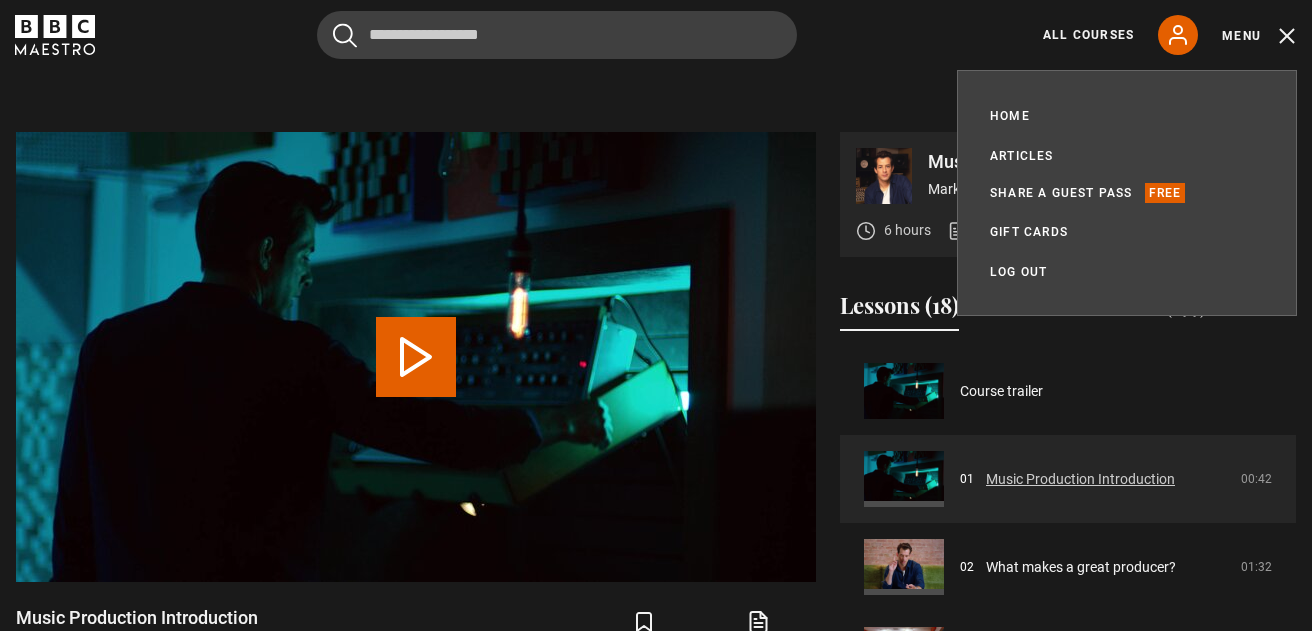 scroll, scrollTop: 800, scrollLeft: 0, axis: vertical 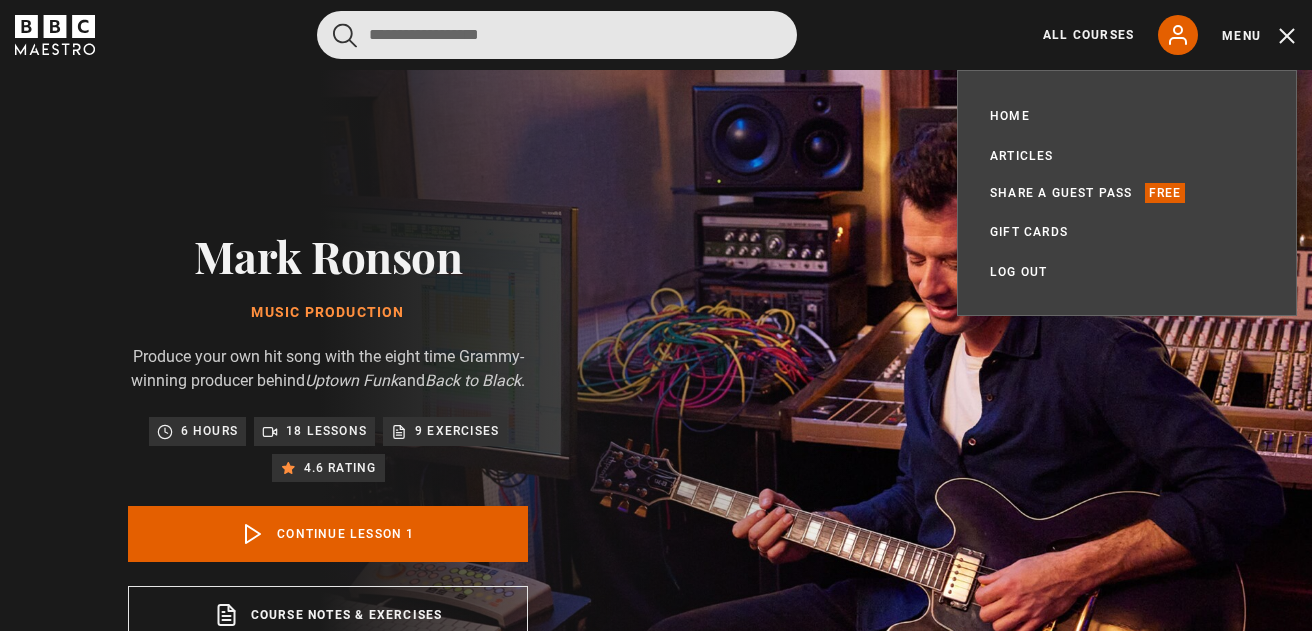 click at bounding box center (557, 35) 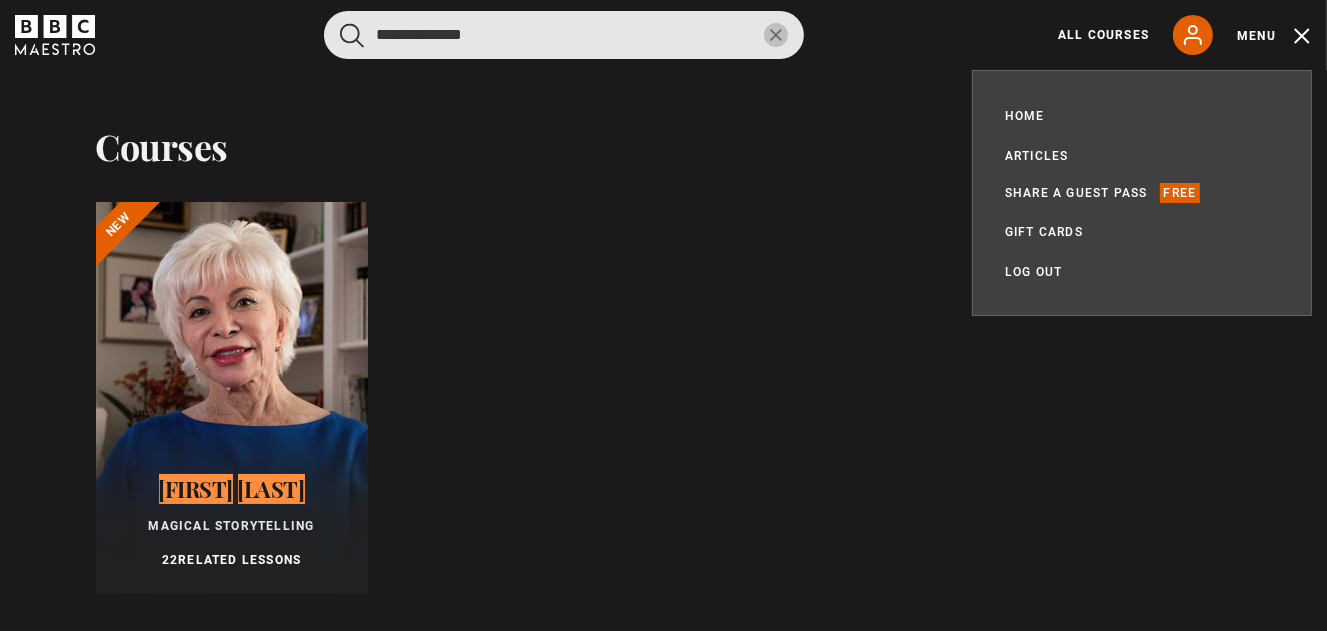 type on "**********" 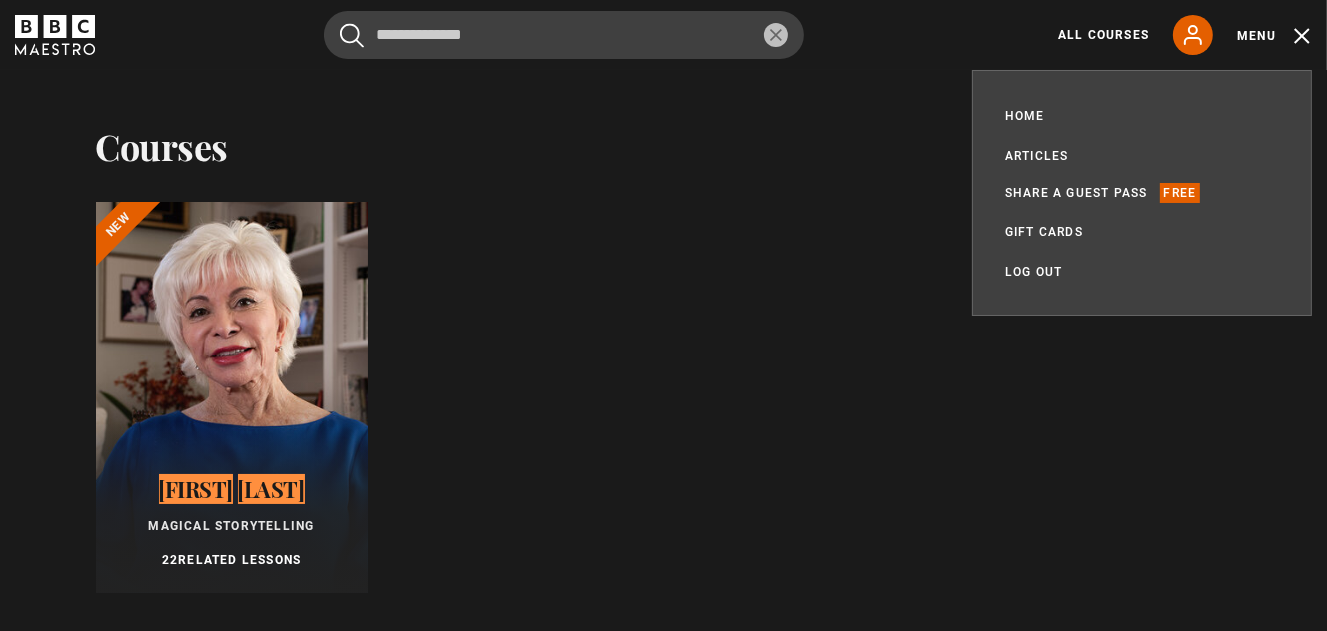 click at bounding box center [232, 397] 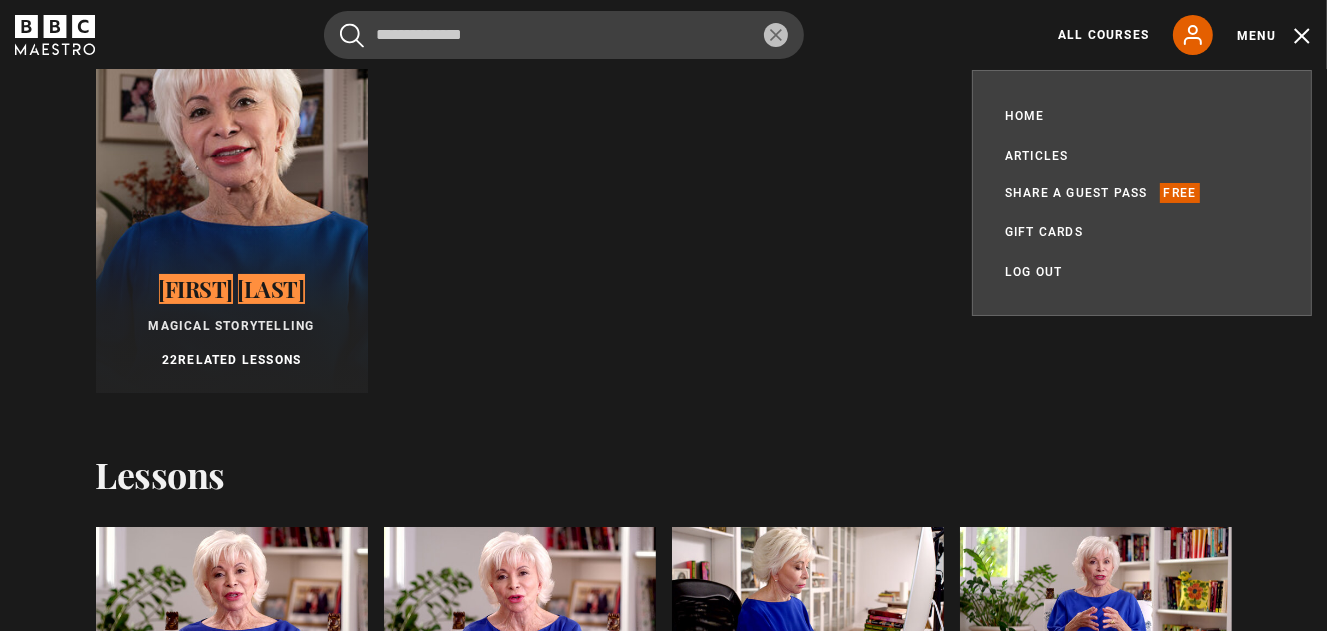 scroll, scrollTop: 296, scrollLeft: 0, axis: vertical 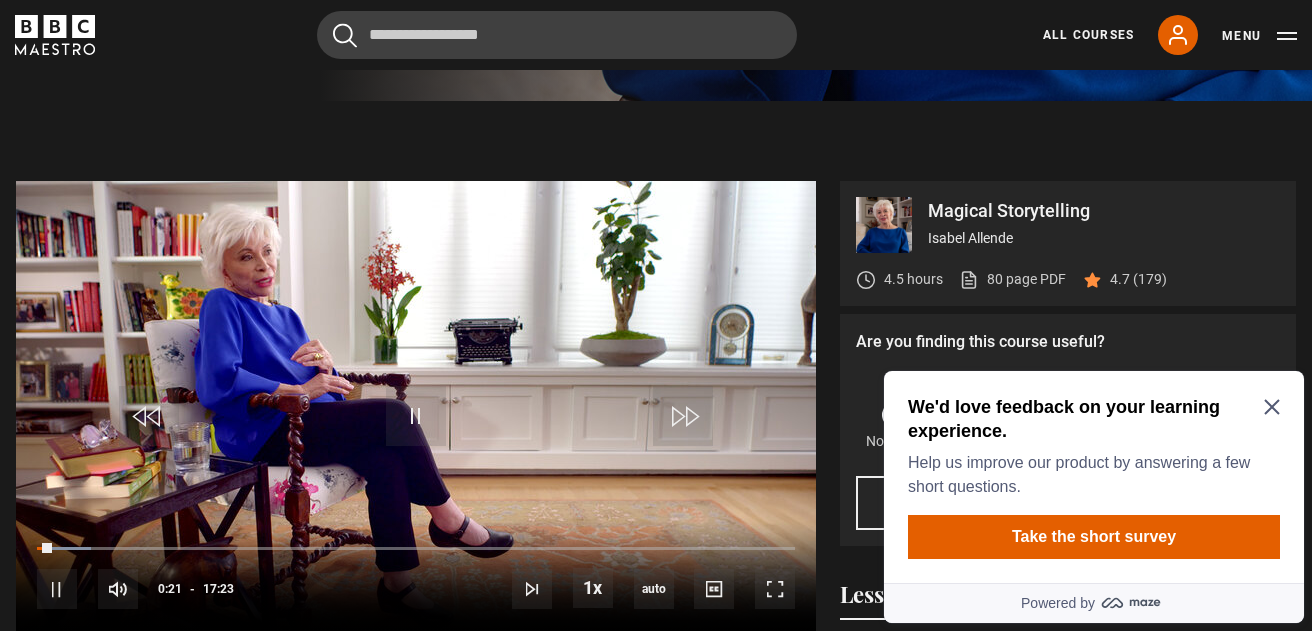 click on "We'd love feedback on your learning experience. Help us improve our product by answering a few short questions." at bounding box center (1094, 447) 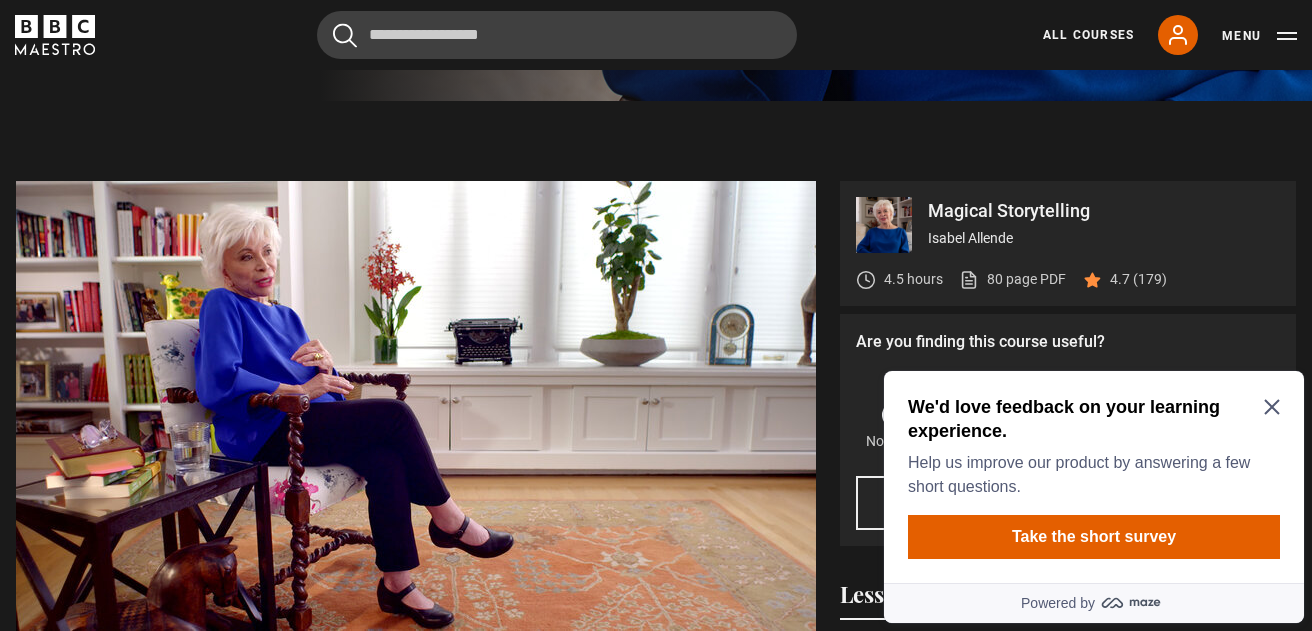 click 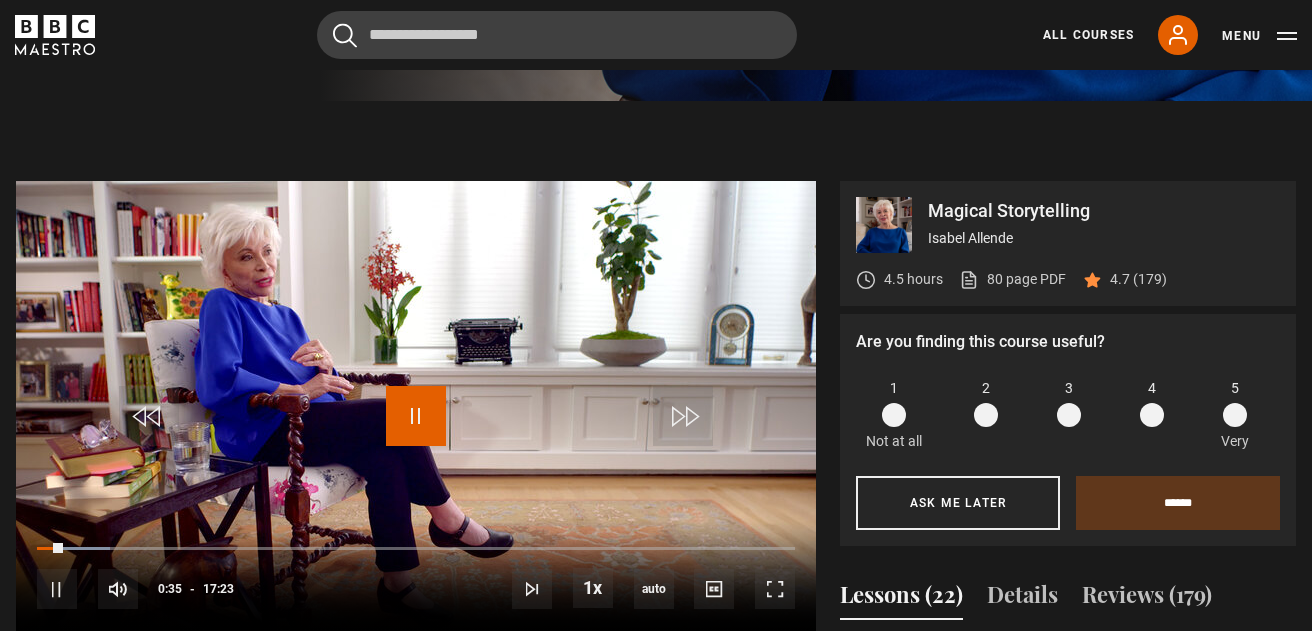 click at bounding box center [416, 416] 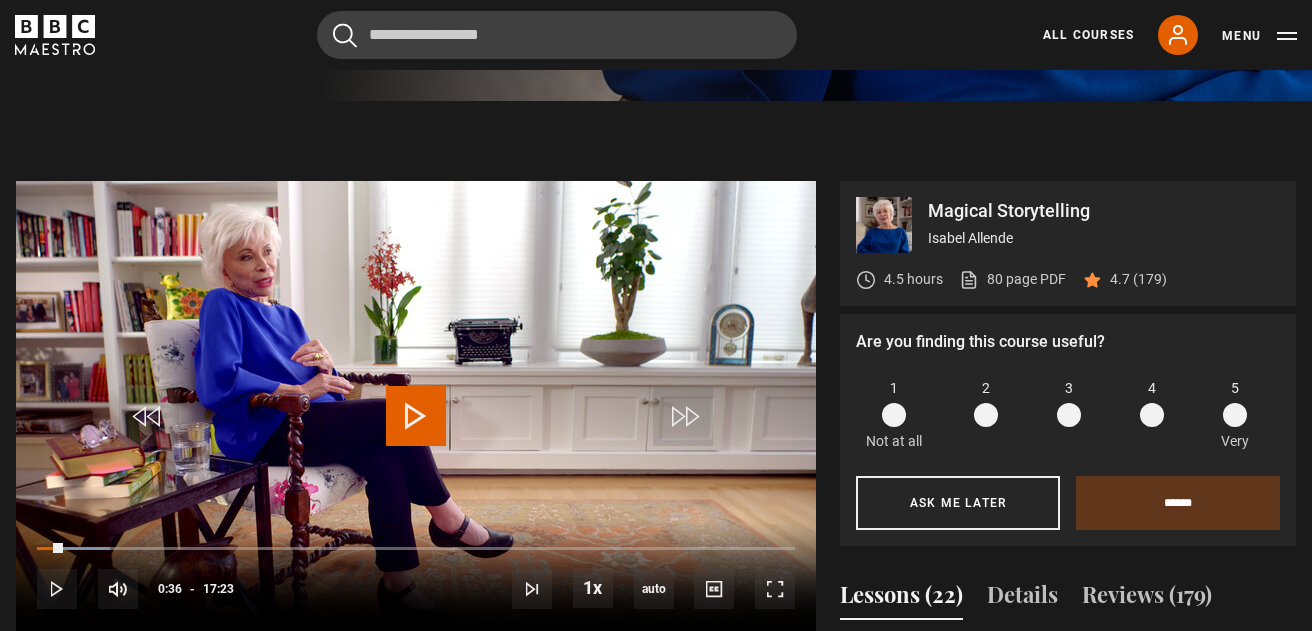 click at bounding box center [416, 416] 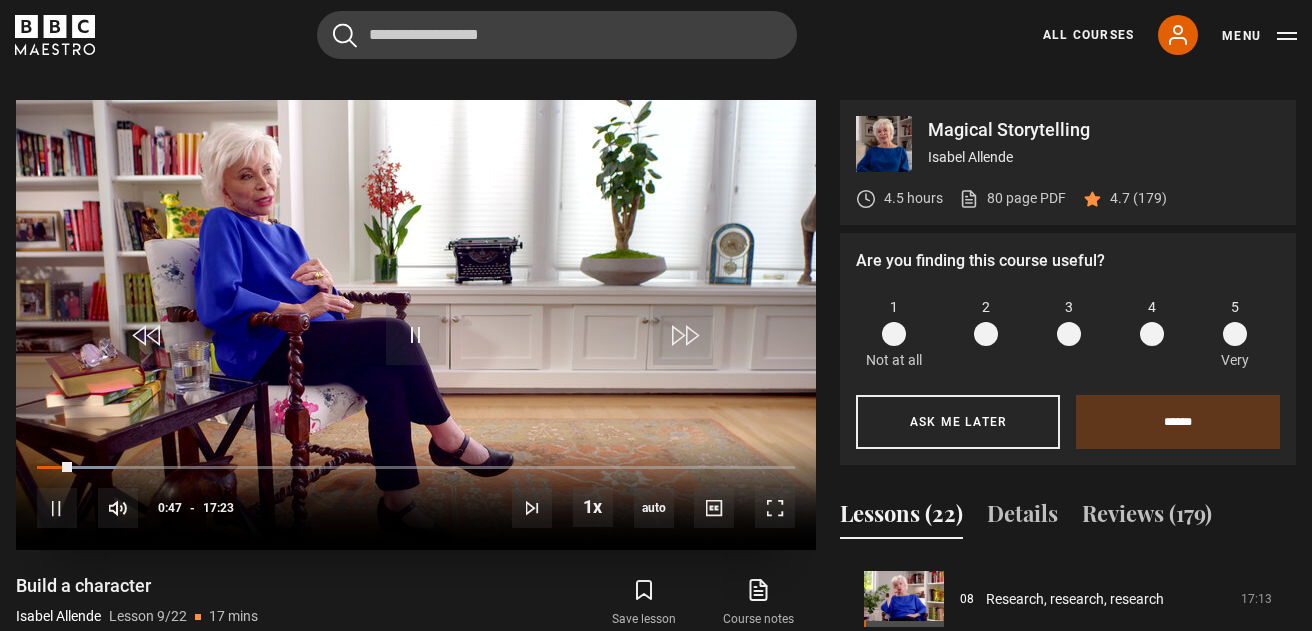 scroll, scrollTop: 977, scrollLeft: 0, axis: vertical 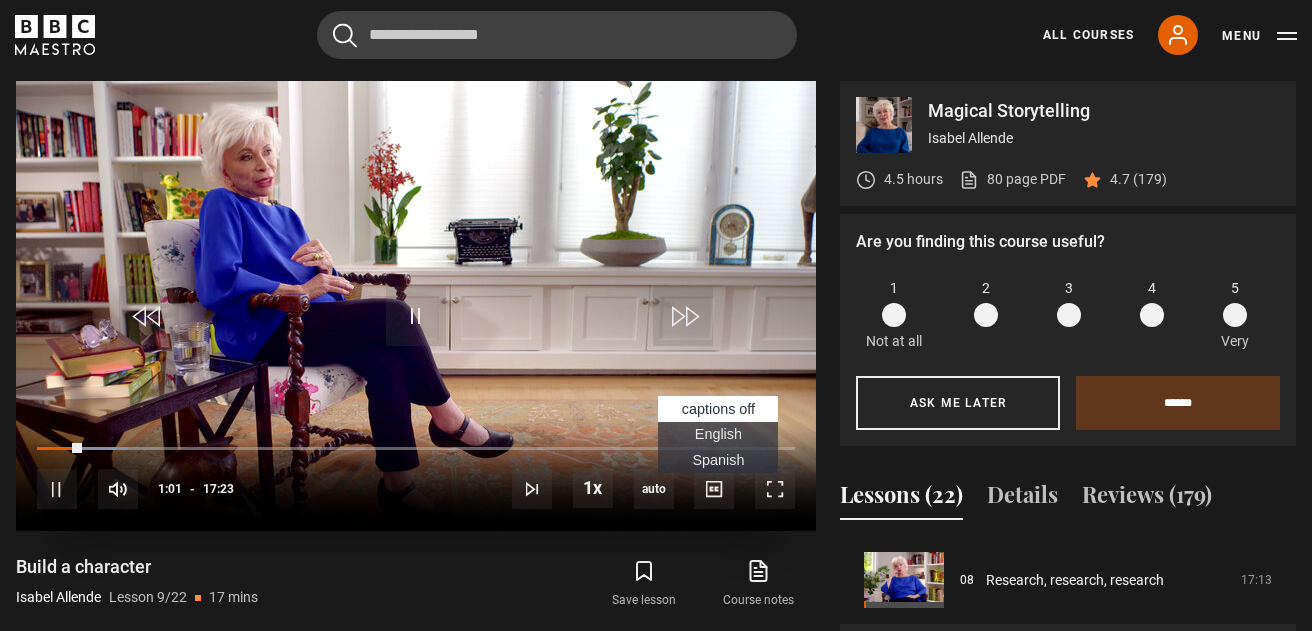 click on "English  Captions" at bounding box center (718, 434) 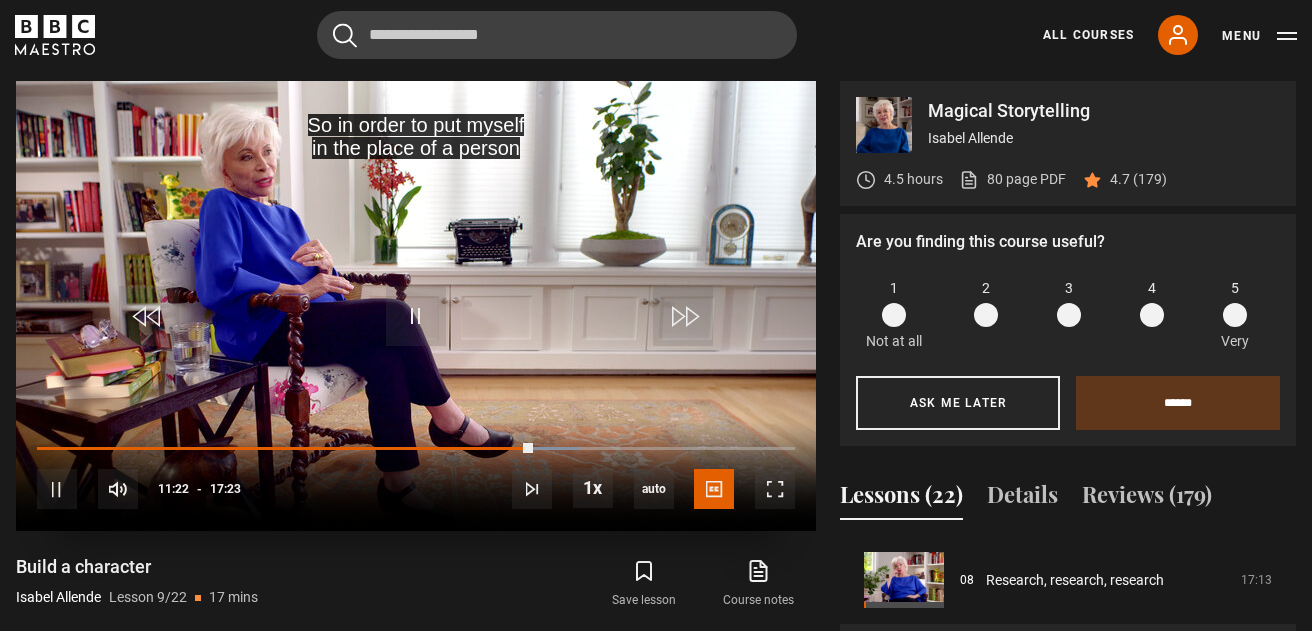 click on "Isabel Allende" at bounding box center [416, 476] 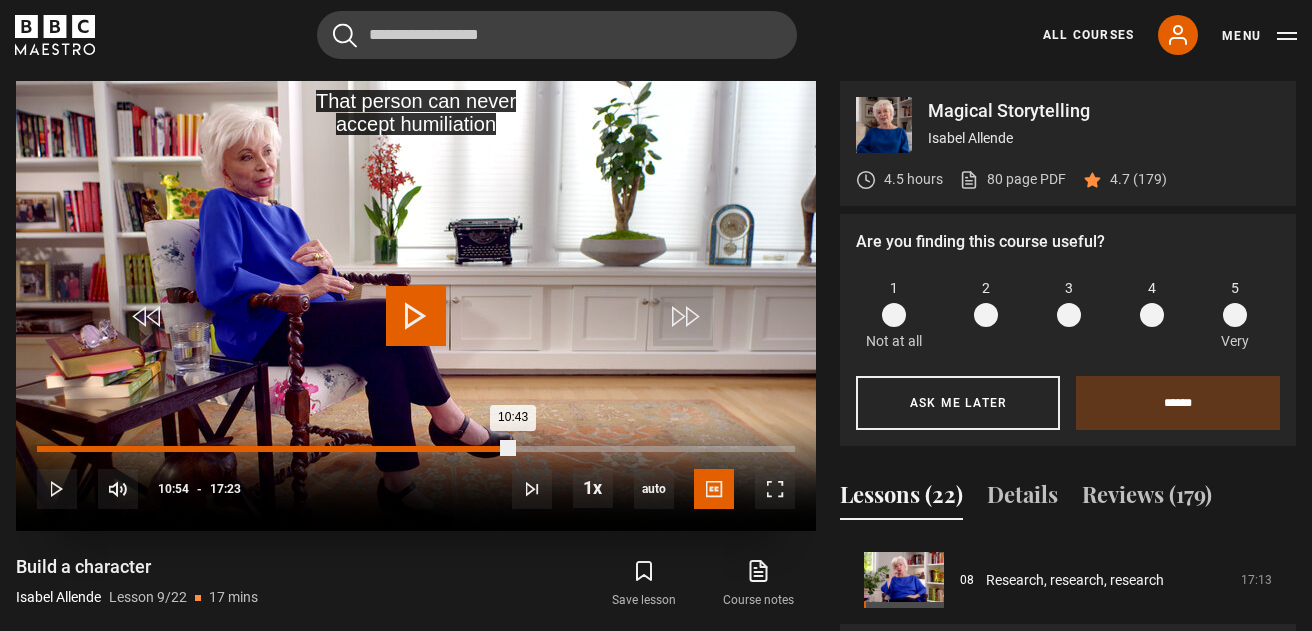 drag, startPoint x: 527, startPoint y: 441, endPoint x: 504, endPoint y: 437, distance: 23.345236 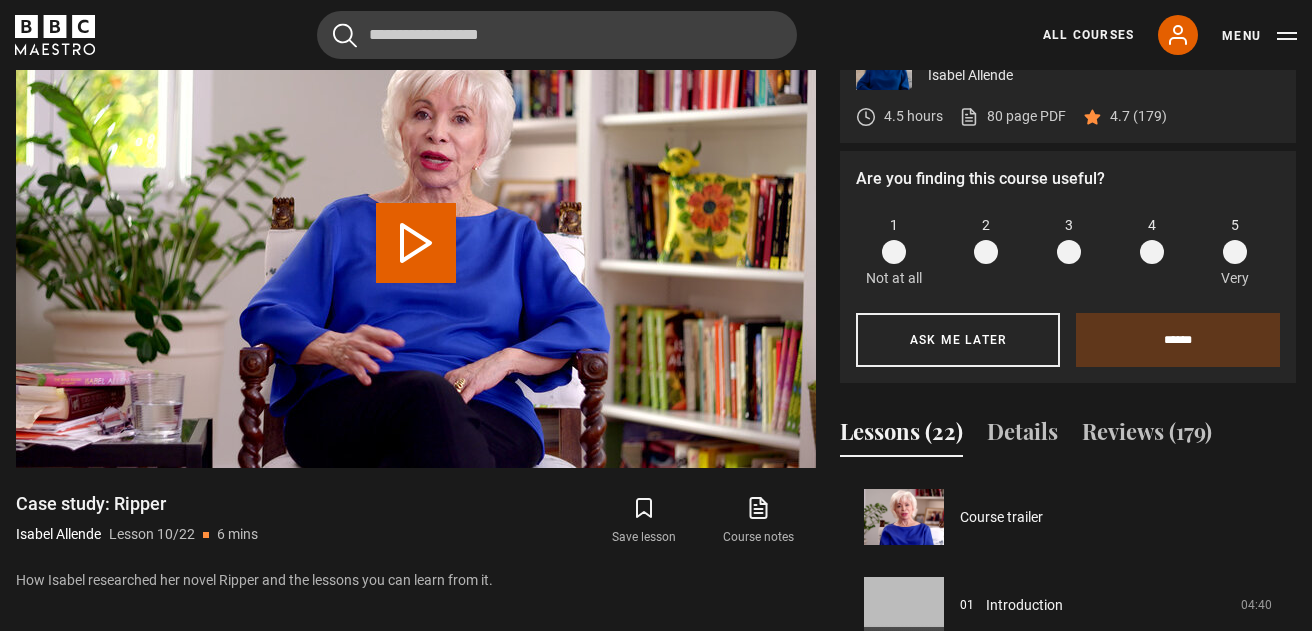 scroll, scrollTop: 1026, scrollLeft: 0, axis: vertical 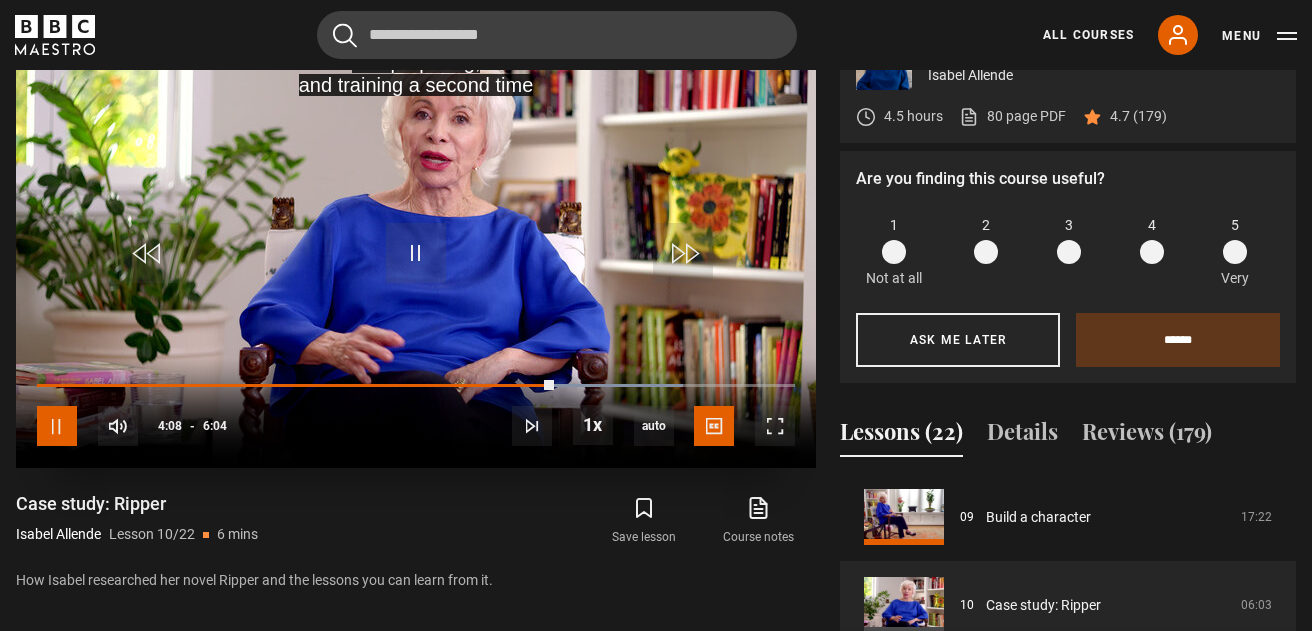 click at bounding box center [57, 426] 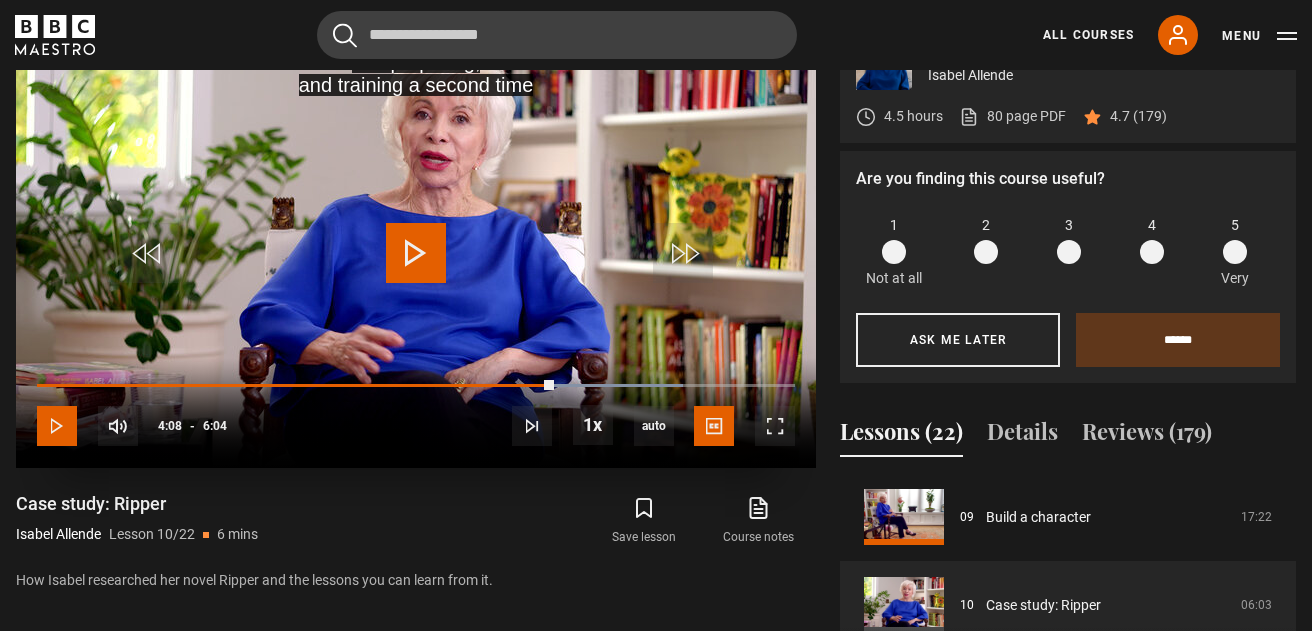 click at bounding box center [57, 426] 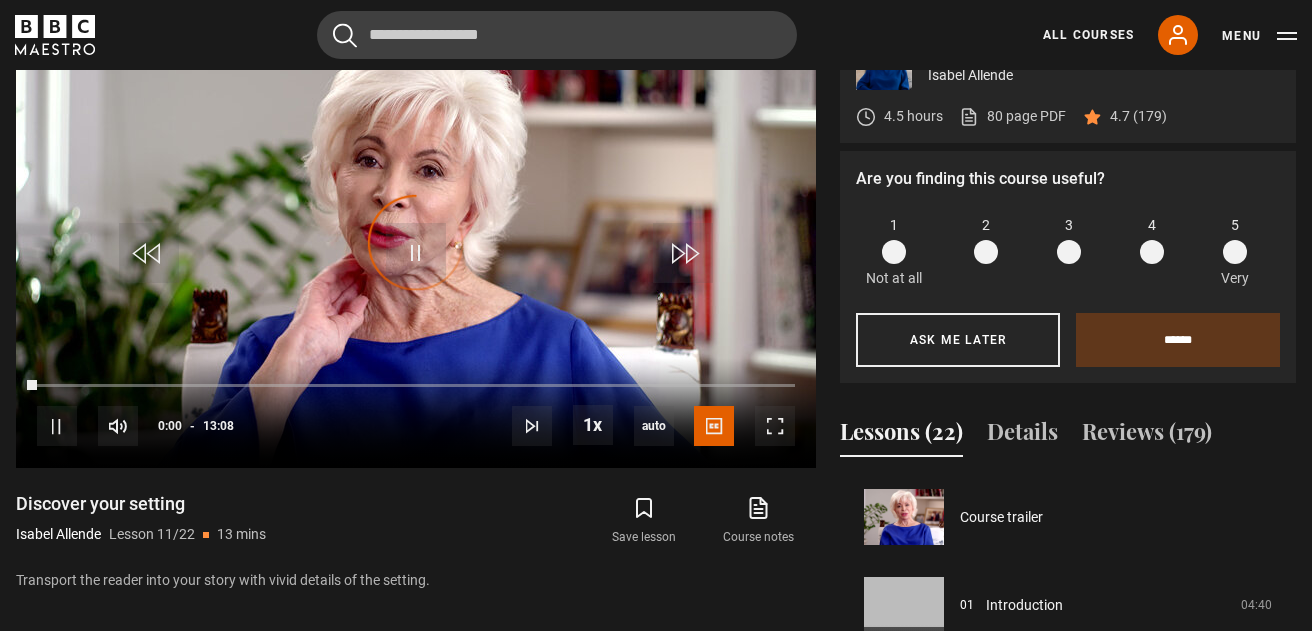 scroll, scrollTop: 880, scrollLeft: 0, axis: vertical 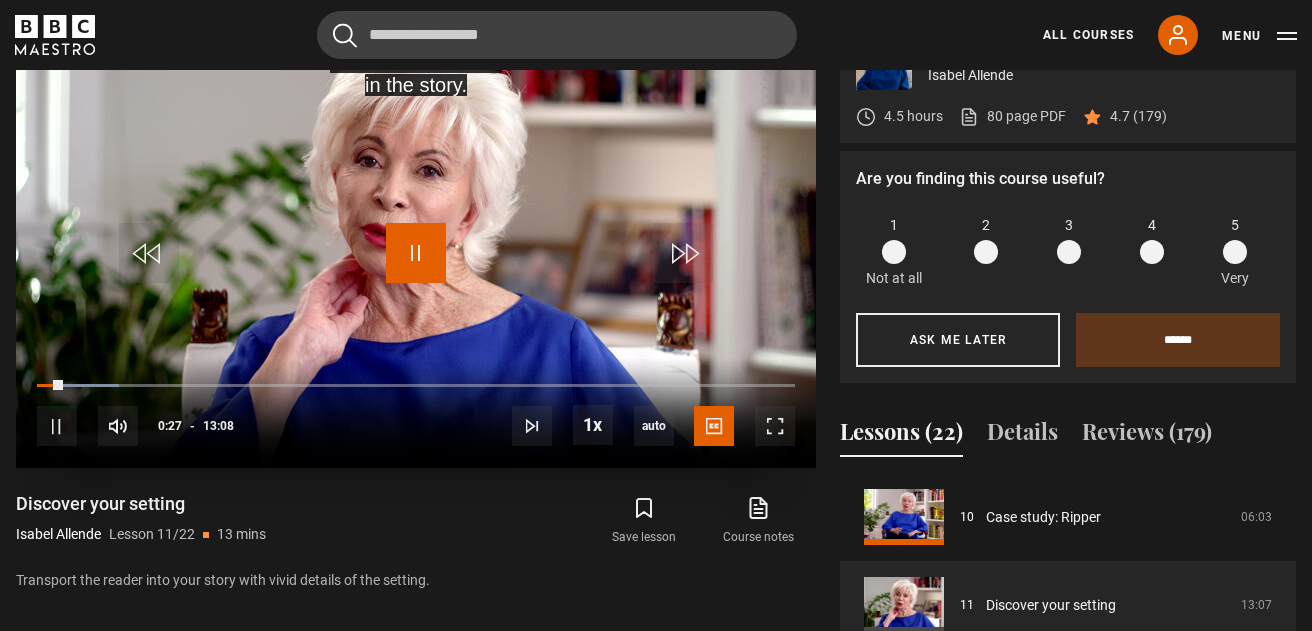 click at bounding box center (416, 253) 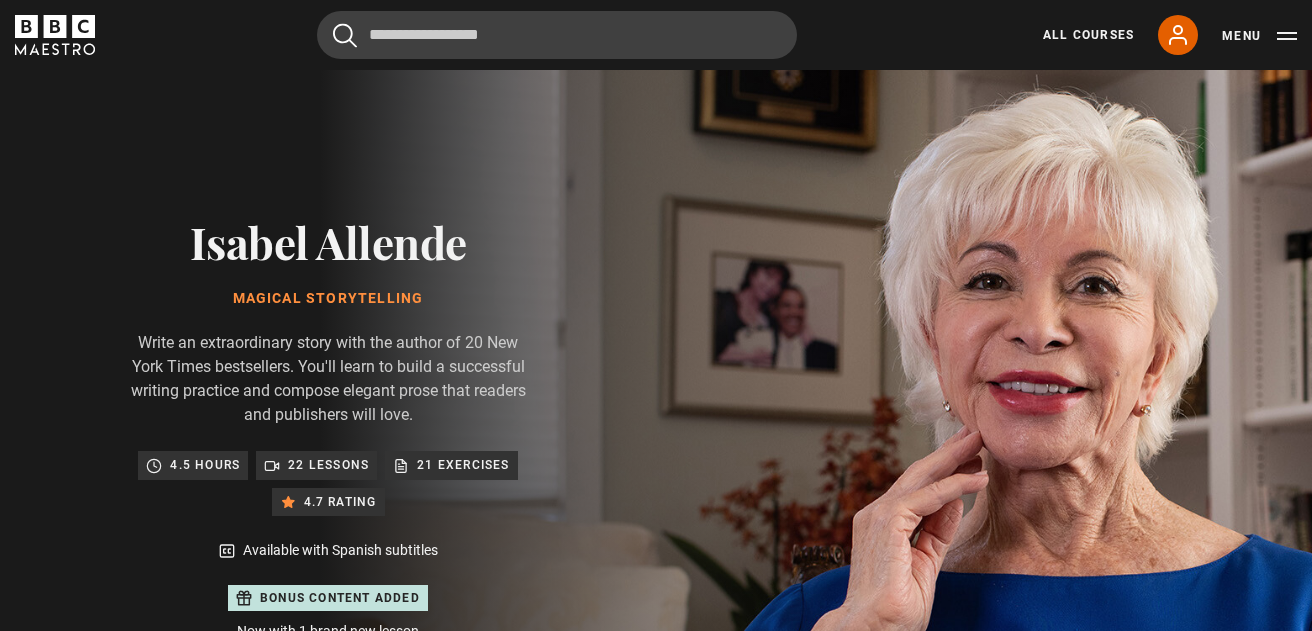 scroll, scrollTop: 0, scrollLeft: 0, axis: both 